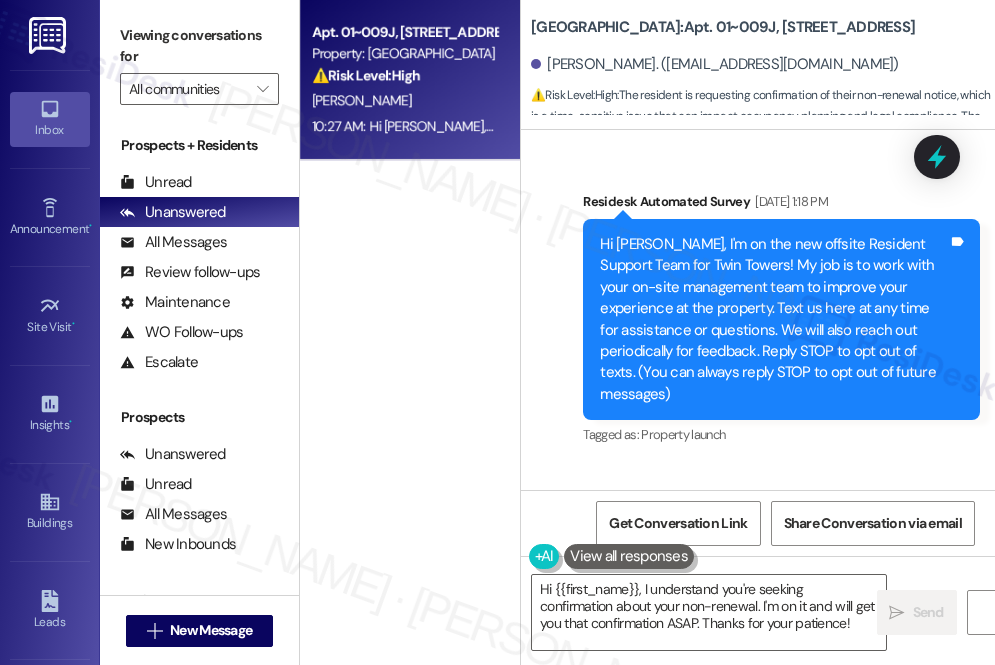 scroll, scrollTop: 0, scrollLeft: 0, axis: both 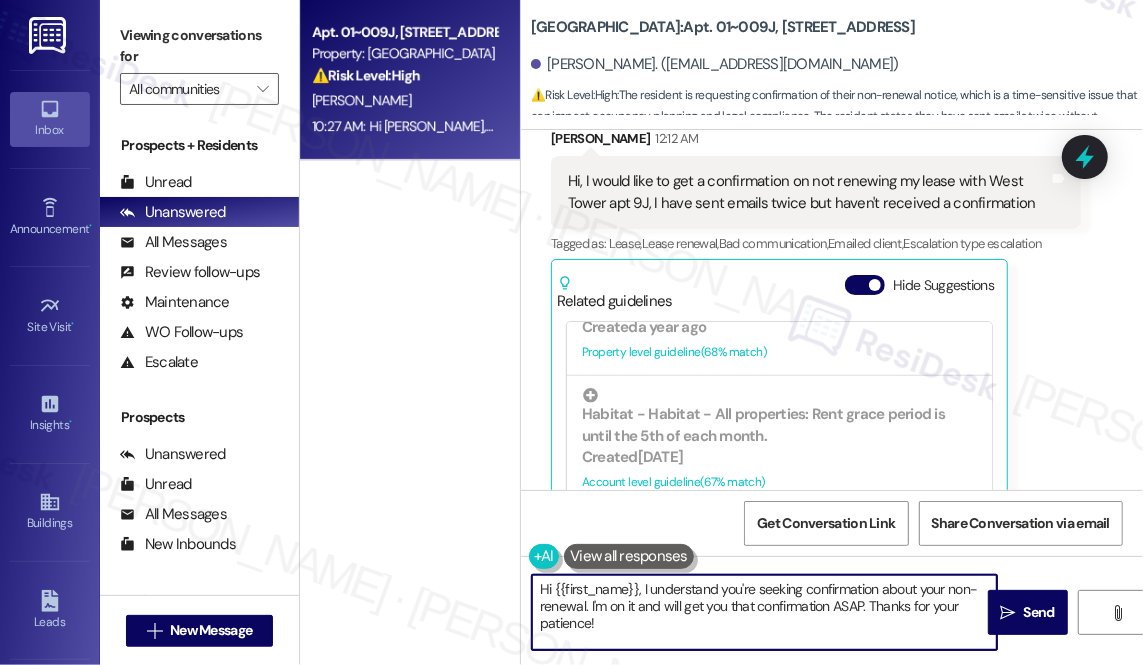 click on "Hi {{first_name}}, I understand you're seeking confirmation about your non-renewal. I'm on it and will get you that confirmation ASAP. Thanks for your patience!" at bounding box center [764, 612] 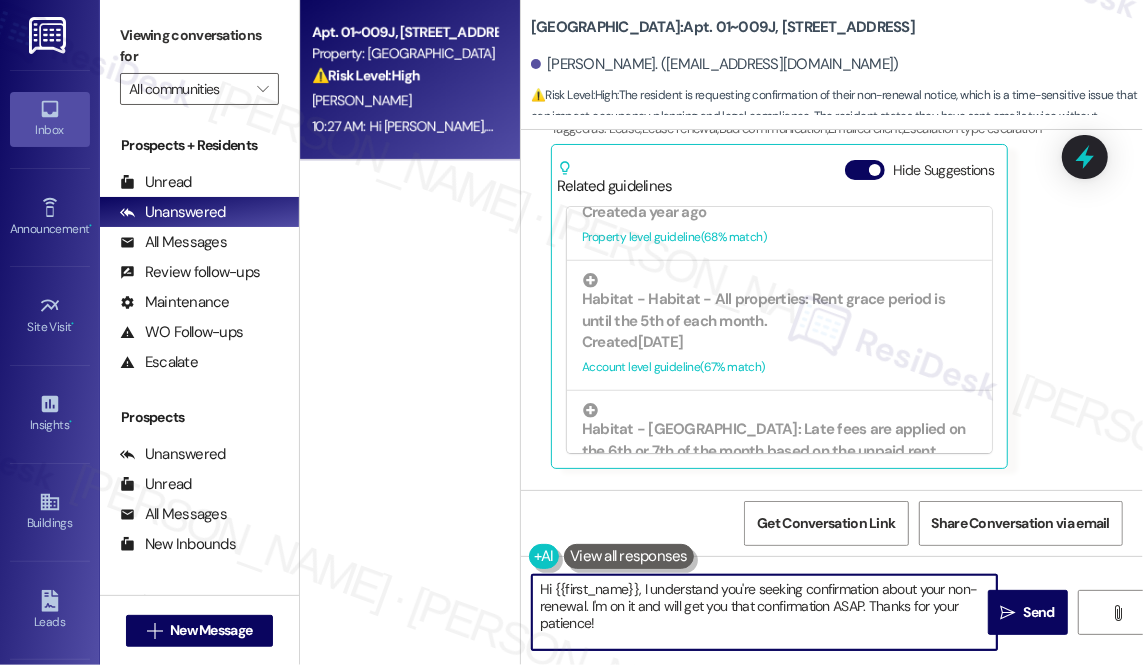 scroll, scrollTop: 16990, scrollLeft: 0, axis: vertical 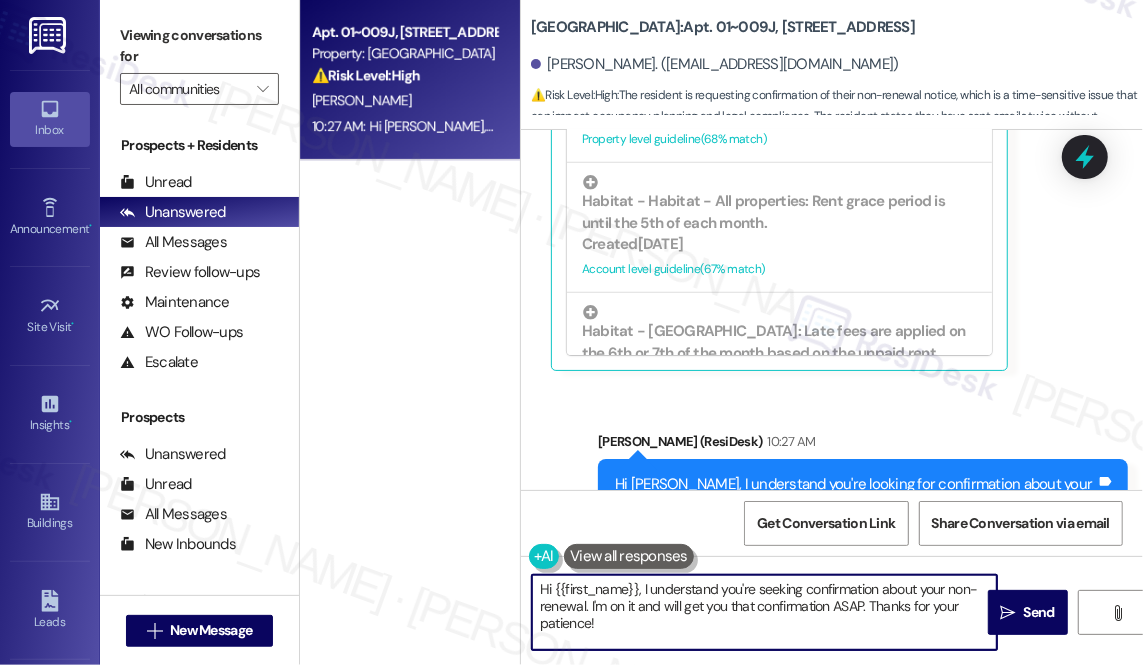 click on "Hi [PERSON_NAME], I understand you're looking for confirmation about your non-renewal. I'll follow up with the site team and will let you know once I get an update." at bounding box center (855, 506) 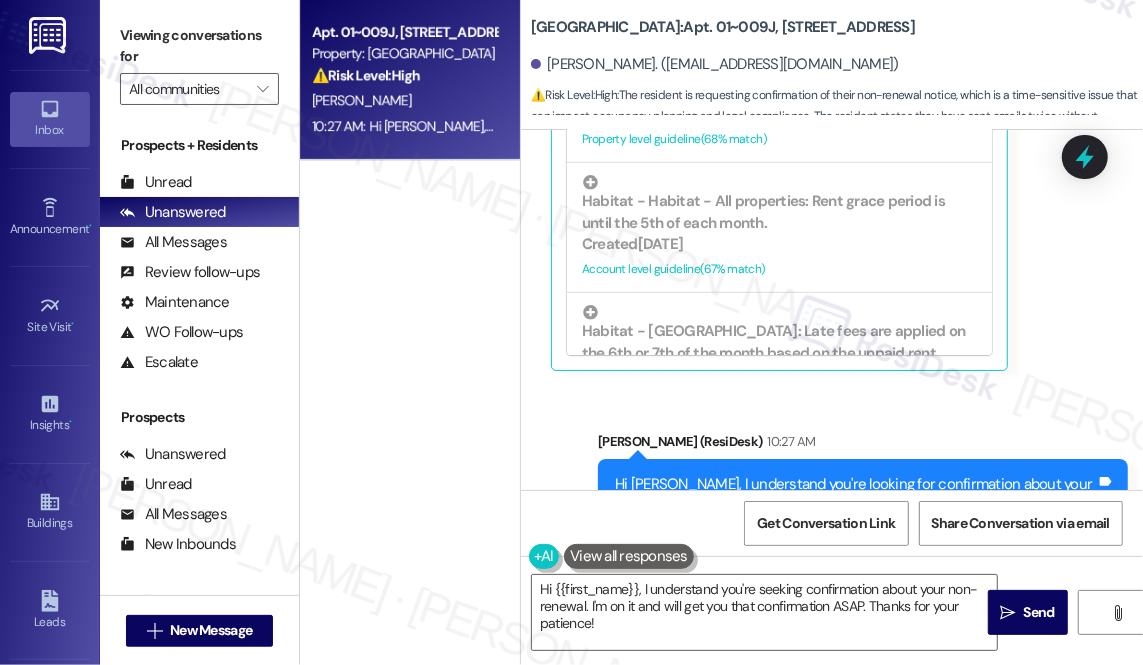 click on "Hi [PERSON_NAME], I understand you're looking for confirmation about your non-renewal. I'll follow up with the site team and will let you know once I get an update." at bounding box center (855, 506) 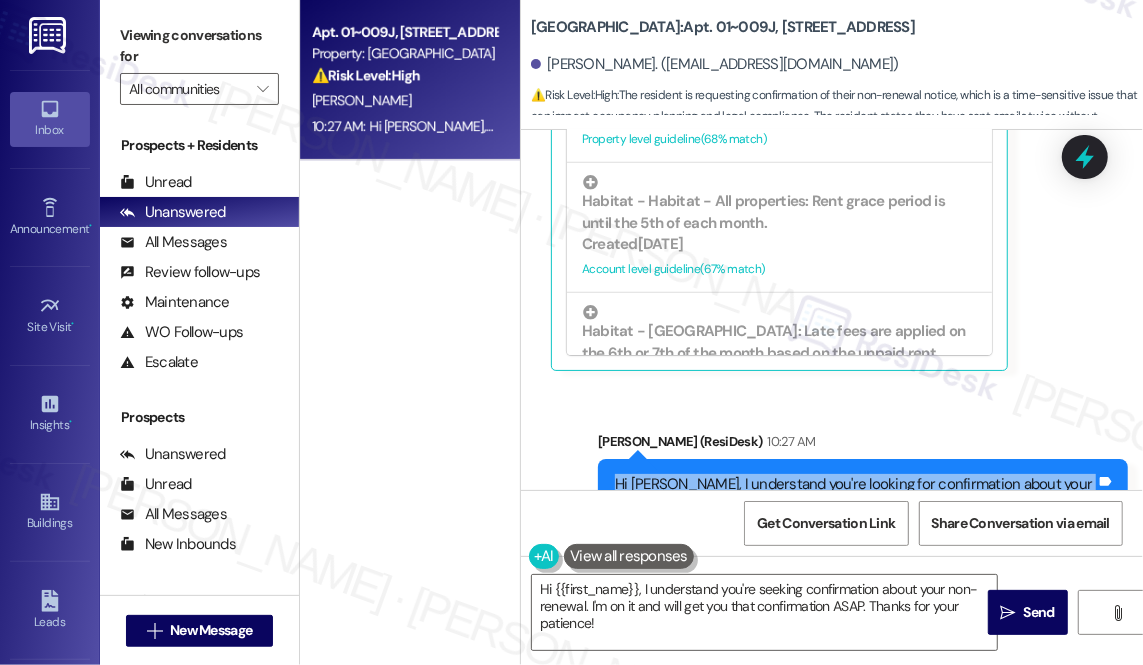 click on "Hi [PERSON_NAME], I understand you're looking for confirmation about your non-renewal. I'll follow up with the site team and will let you know once I get an update." at bounding box center (855, 506) 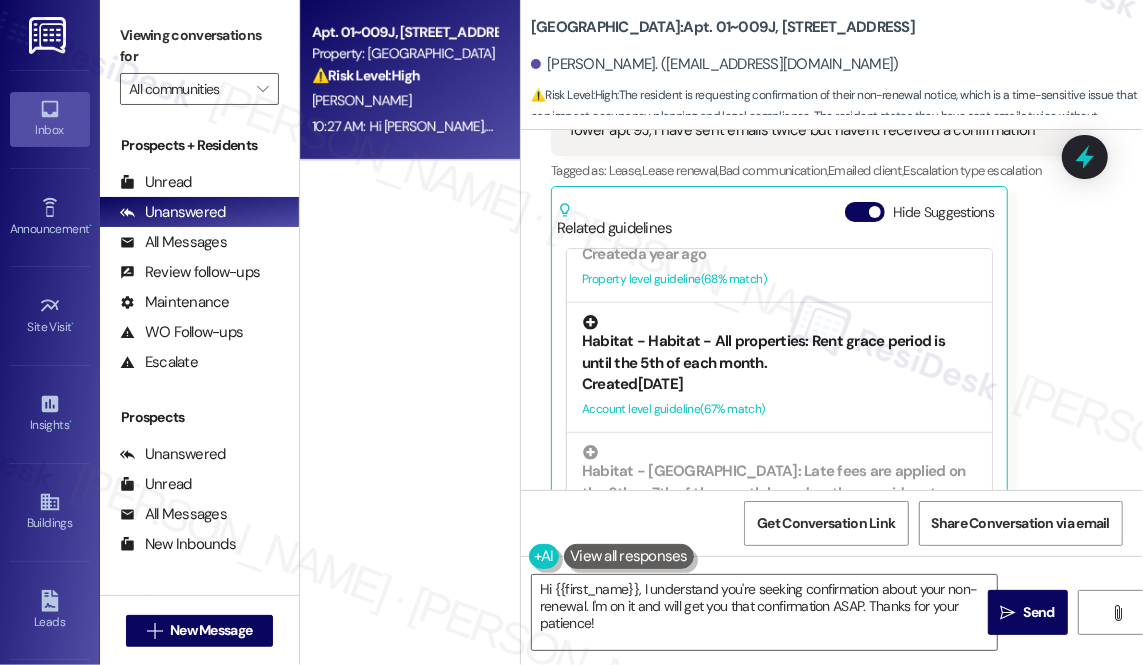 scroll, scrollTop: 16717, scrollLeft: 0, axis: vertical 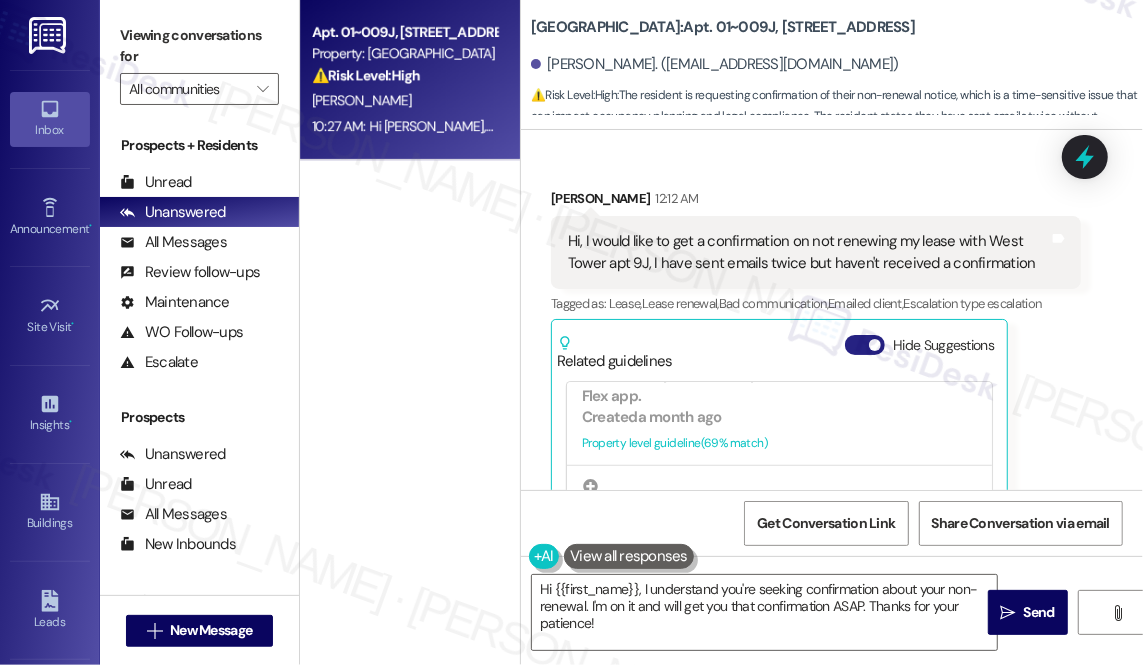 click at bounding box center [875, 345] 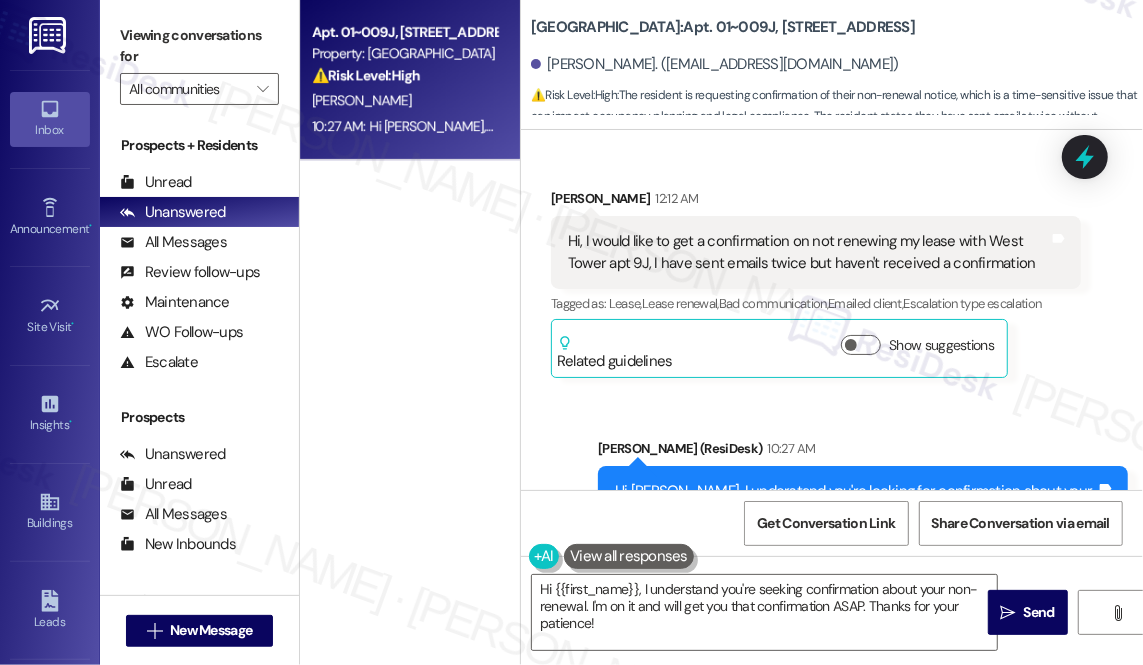 click on "Twin Towers:  Apt. 01~009J, [STREET_ADDRESS][GEOGRAPHIC_DATA][PERSON_NAME]. ([EMAIL_ADDRESS][DOMAIN_NAME])   ⚠️  Risk Level:  High :  The resident is requesting confirmation of their non-renewal notice, which is a time-sensitive issue that can impact occupancy planning and legal compliance. The resident states they have sent emails twice without response, indicating a potential communication breakdown." at bounding box center (837, 60) 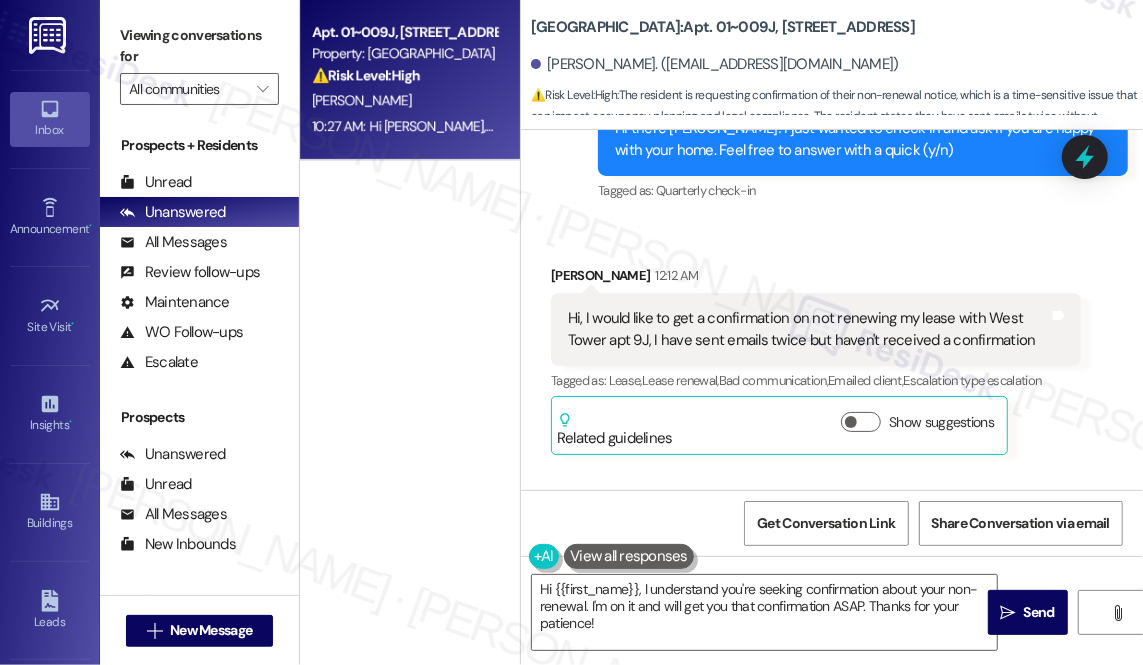 scroll, scrollTop: 16724, scrollLeft: 0, axis: vertical 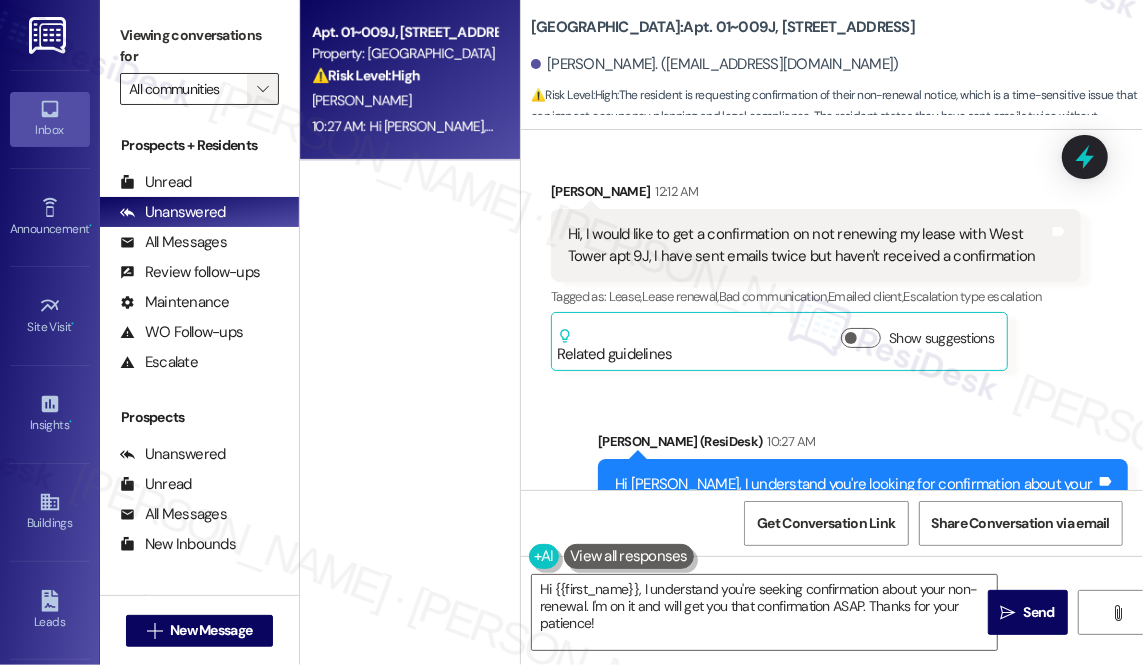 click on "" at bounding box center (263, 89) 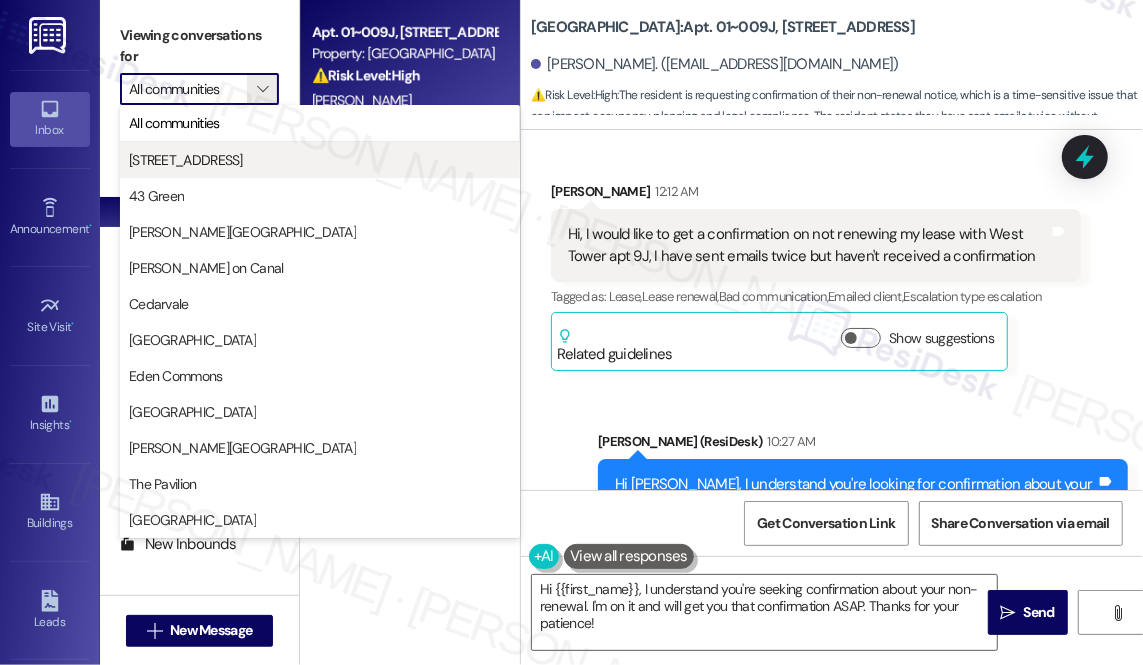 click on "[STREET_ADDRESS]" at bounding box center (320, 160) 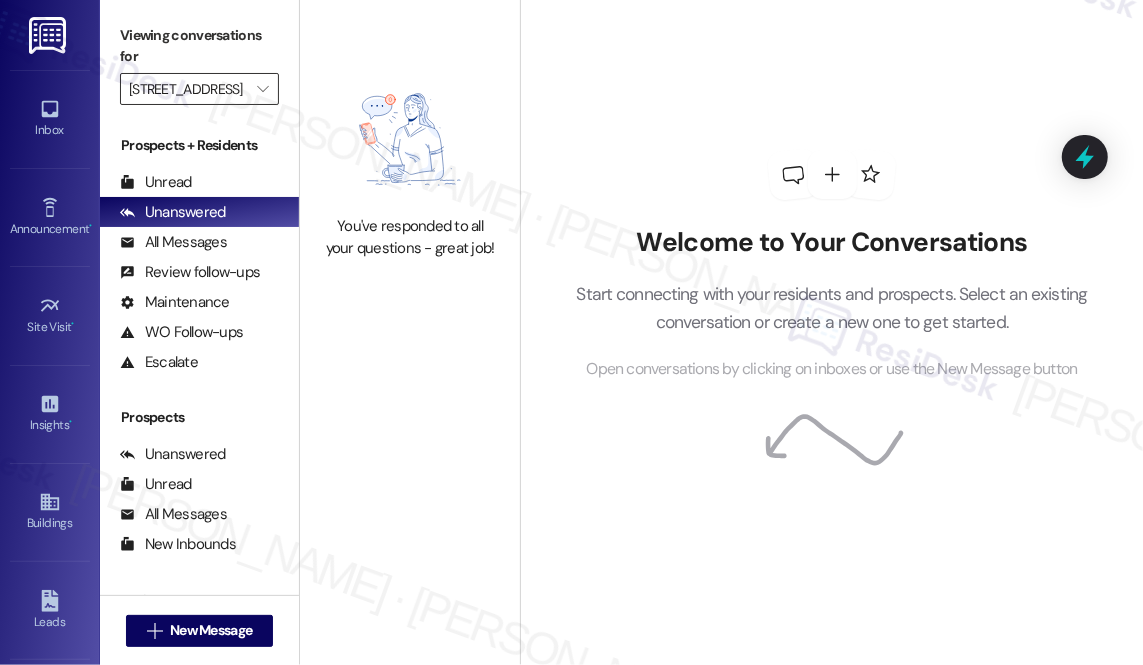 click on "[STREET_ADDRESS]" at bounding box center (188, 89) 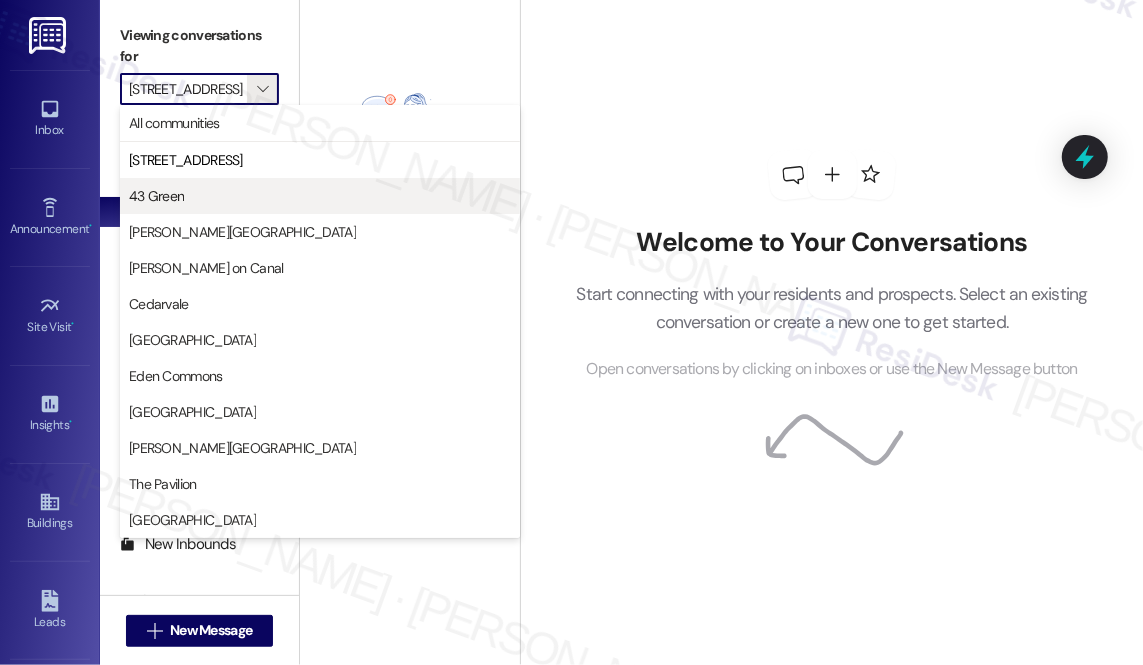 click on "43 Green" at bounding box center (320, 196) 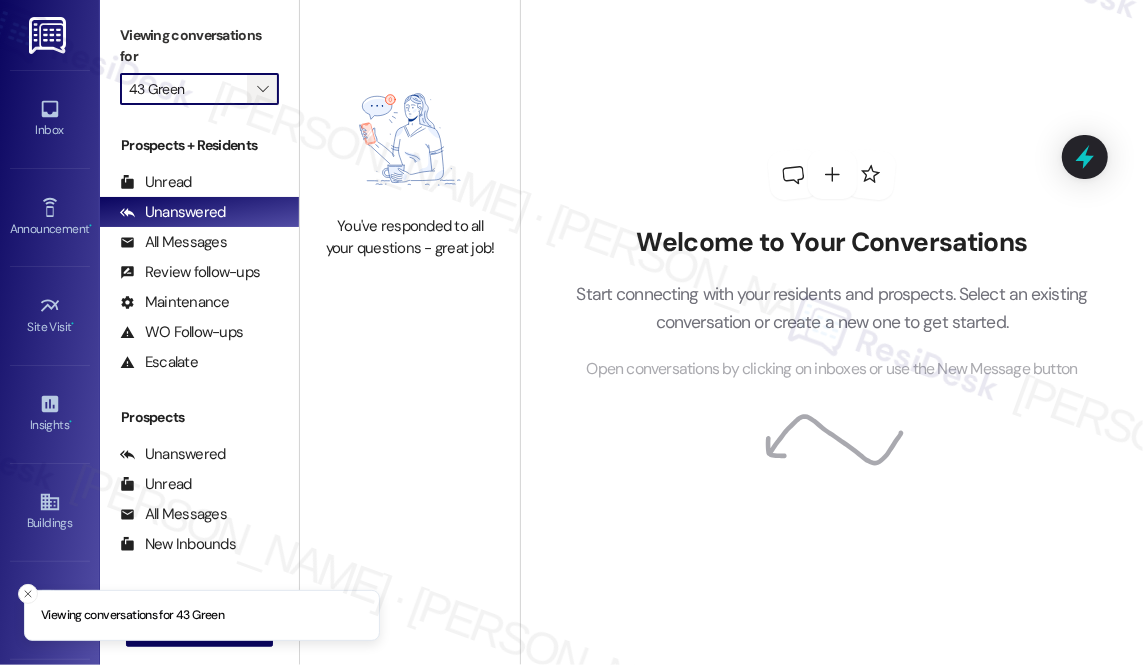click on "" at bounding box center (262, 89) 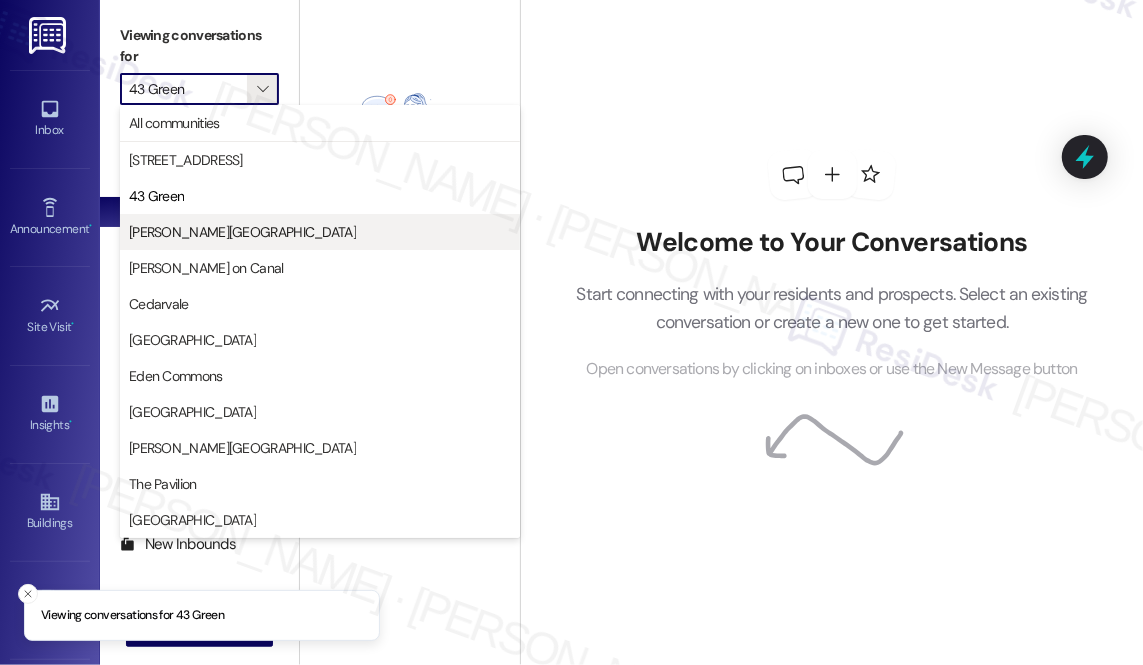 click on "[PERSON_NAME][GEOGRAPHIC_DATA]" at bounding box center (242, 232) 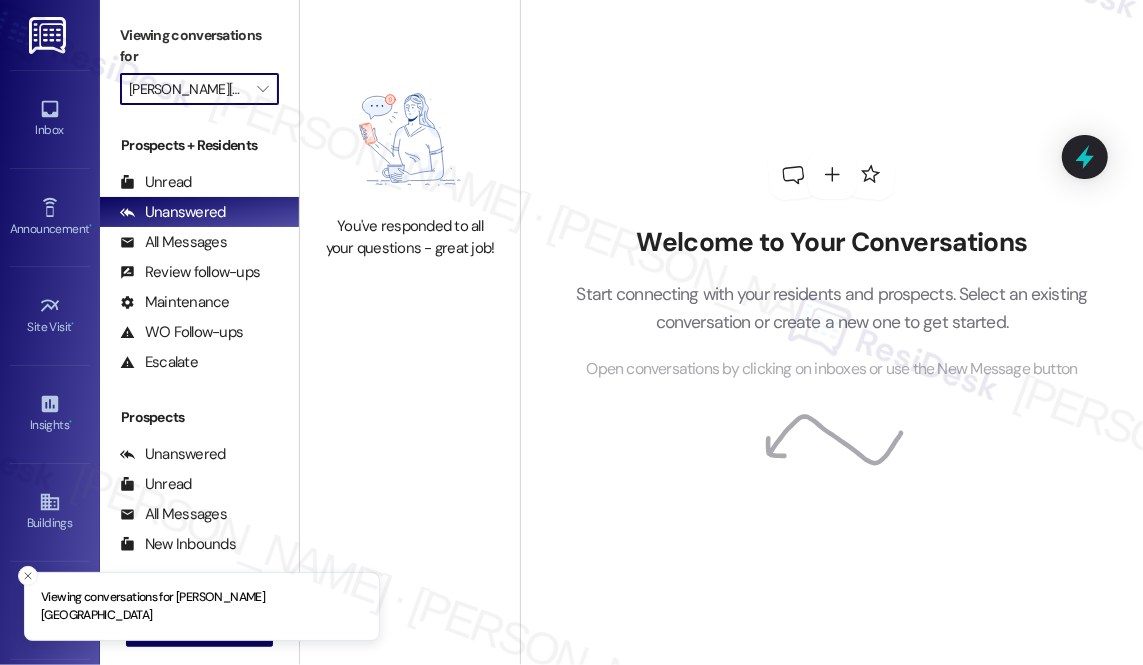 click on "[PERSON_NAME][GEOGRAPHIC_DATA]" at bounding box center (188, 89) 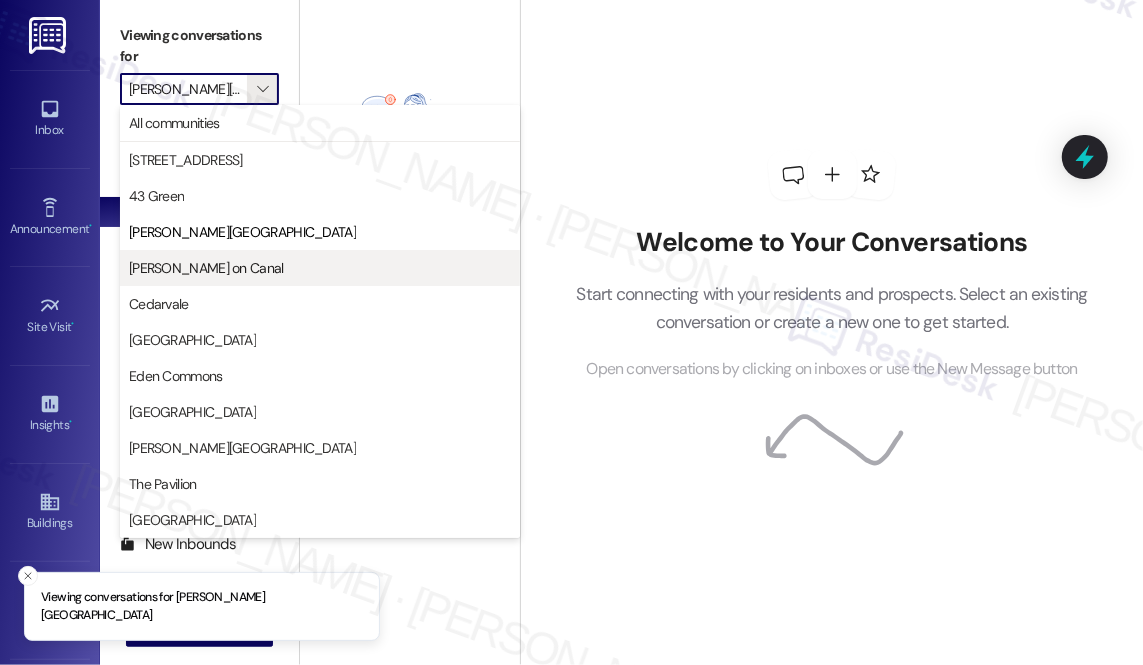 click on "[PERSON_NAME] on Canal" at bounding box center [320, 268] 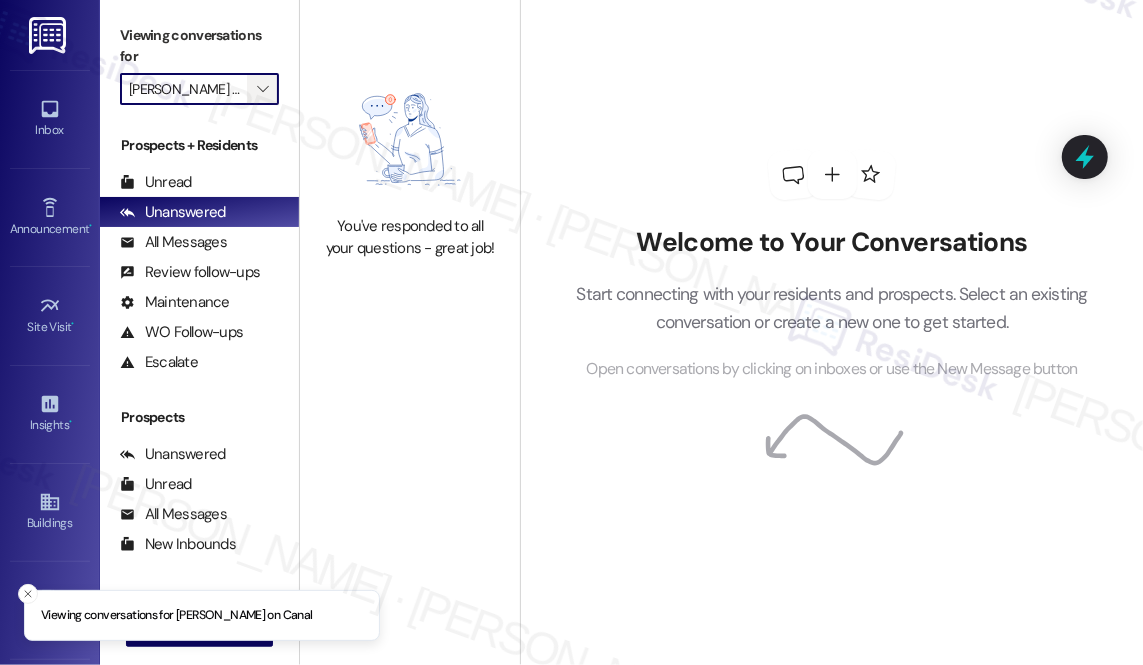 click on "" at bounding box center (262, 89) 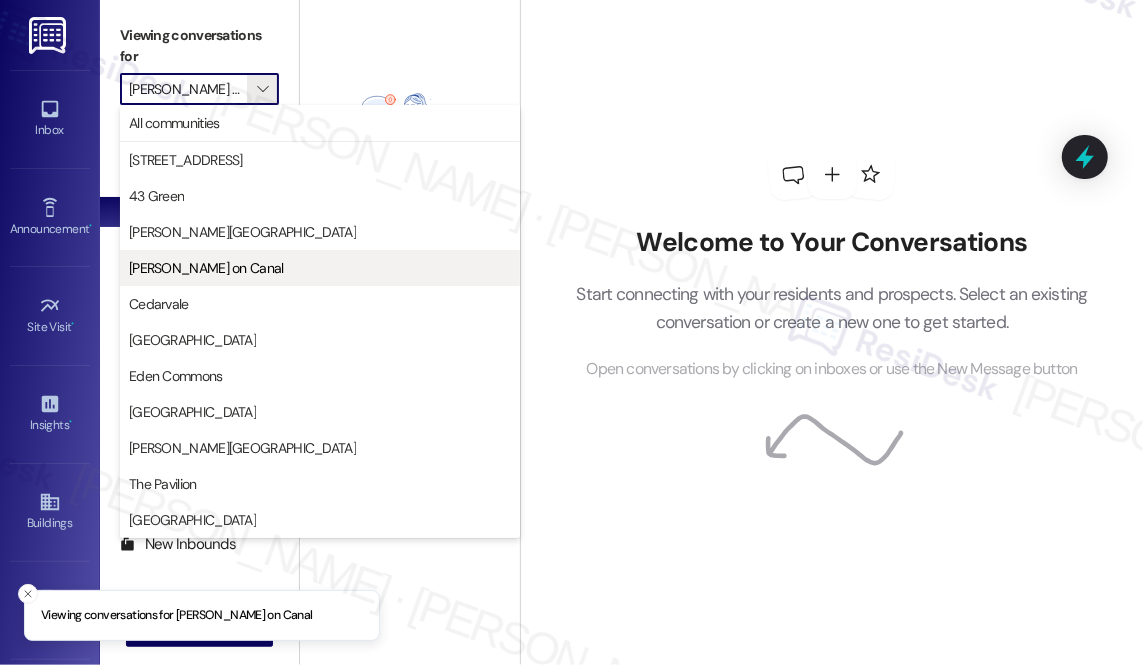 click on "[PERSON_NAME] on Canal" at bounding box center [206, 268] 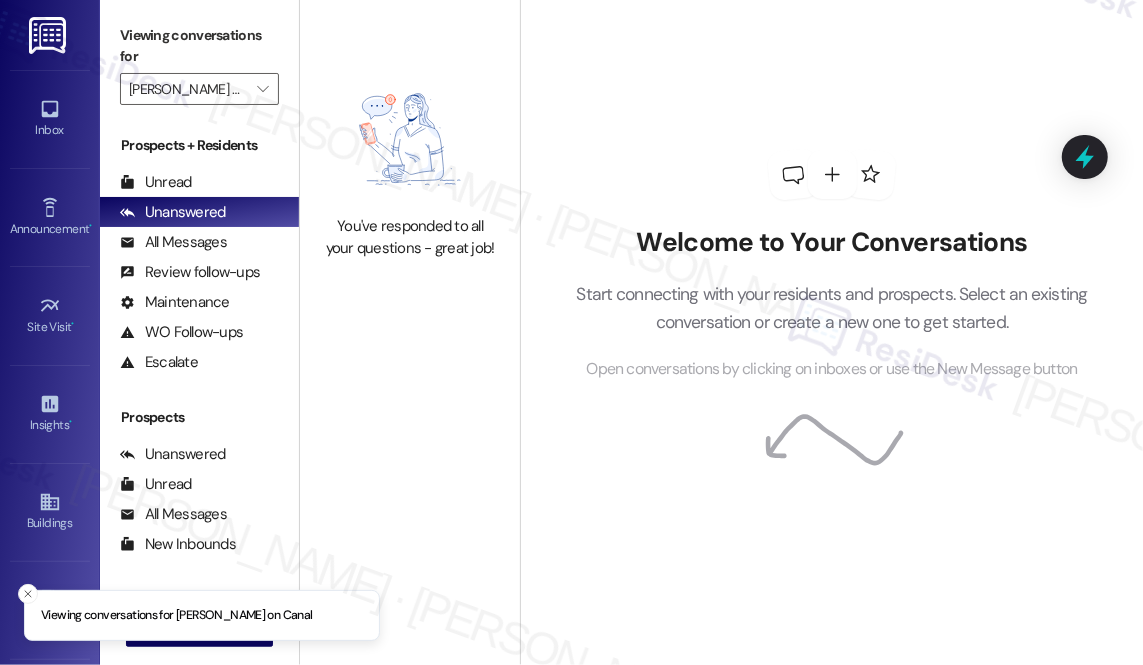 click on "Viewing conversations for" at bounding box center (199, 46) 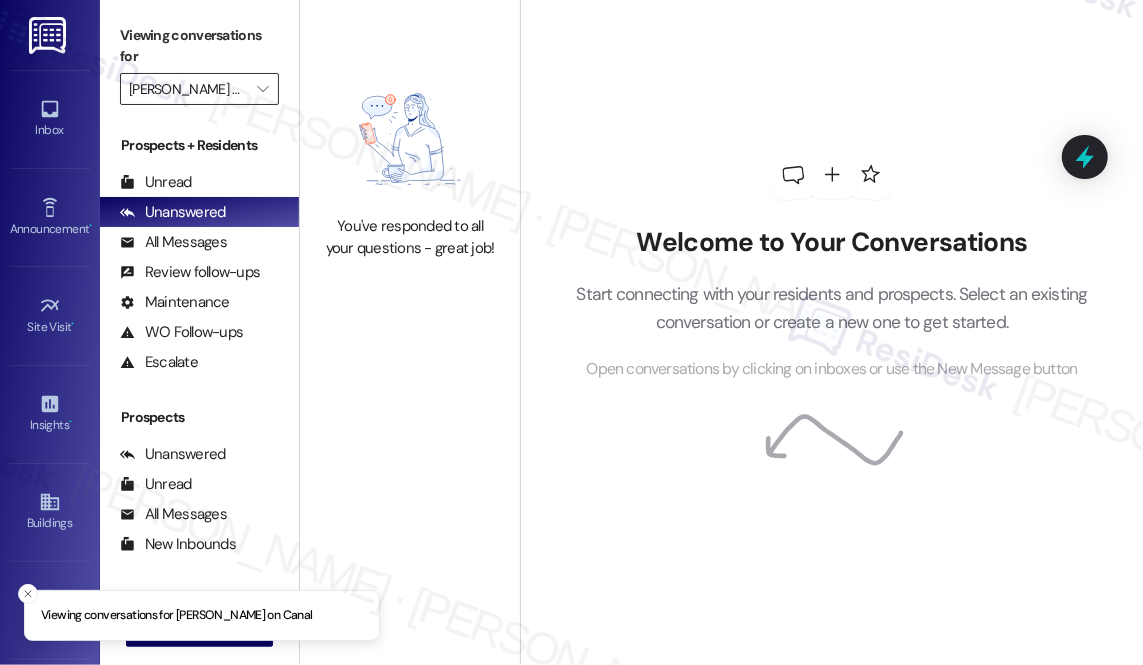 click on "[PERSON_NAME] on Canal" at bounding box center (188, 89) 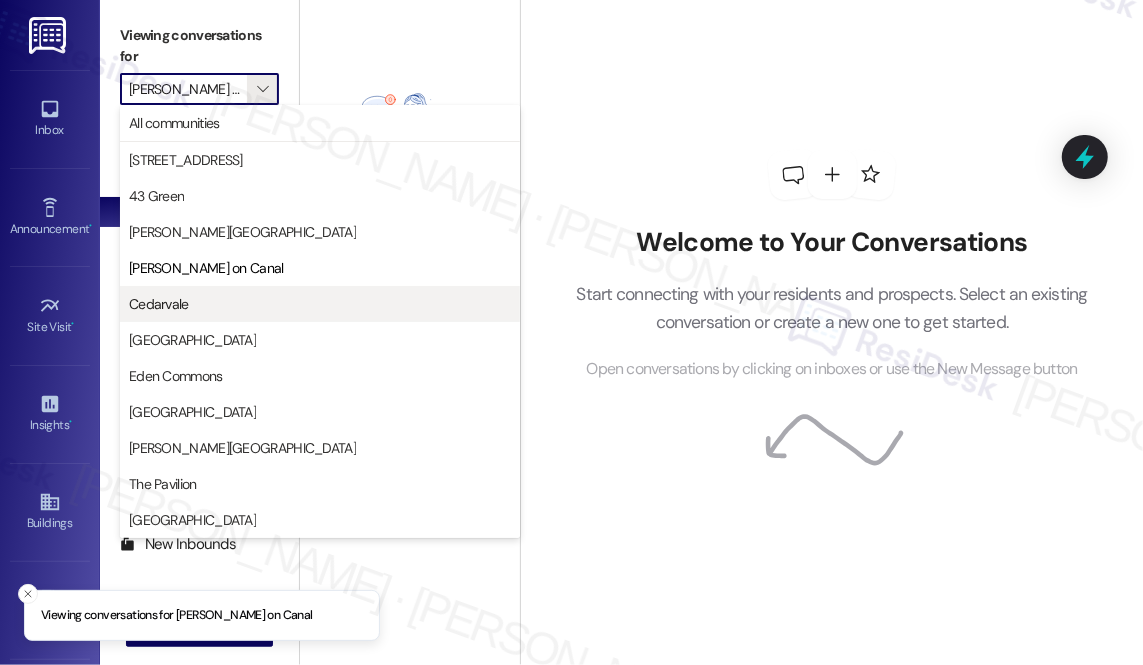 click on "Cedarvale" at bounding box center (320, 304) 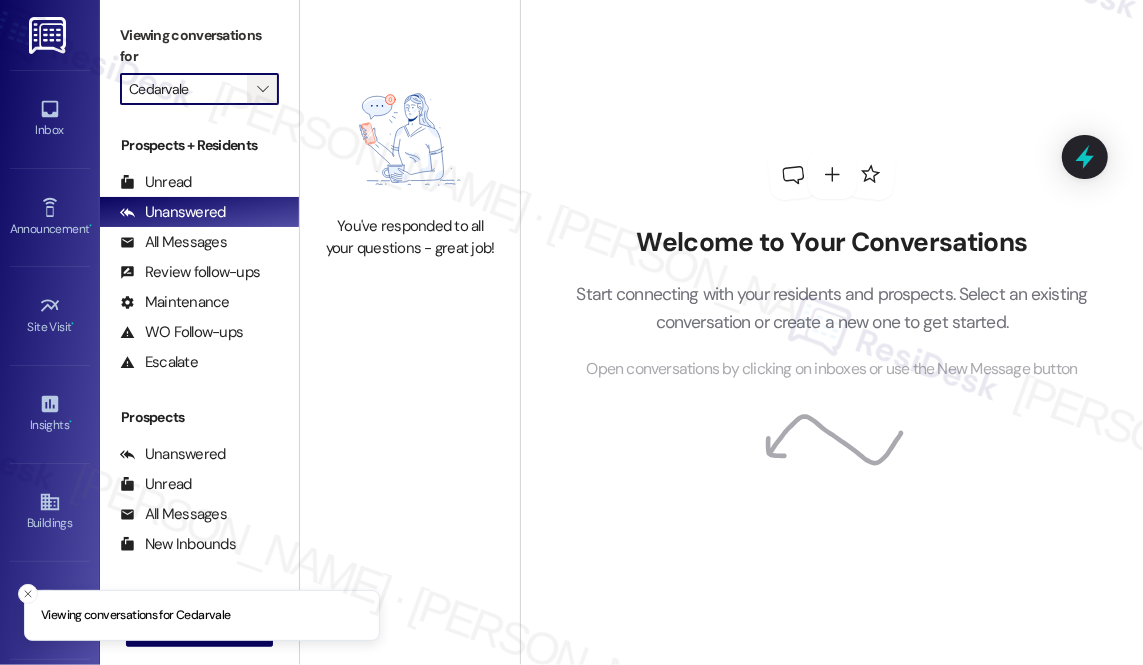 click on "" at bounding box center (262, 89) 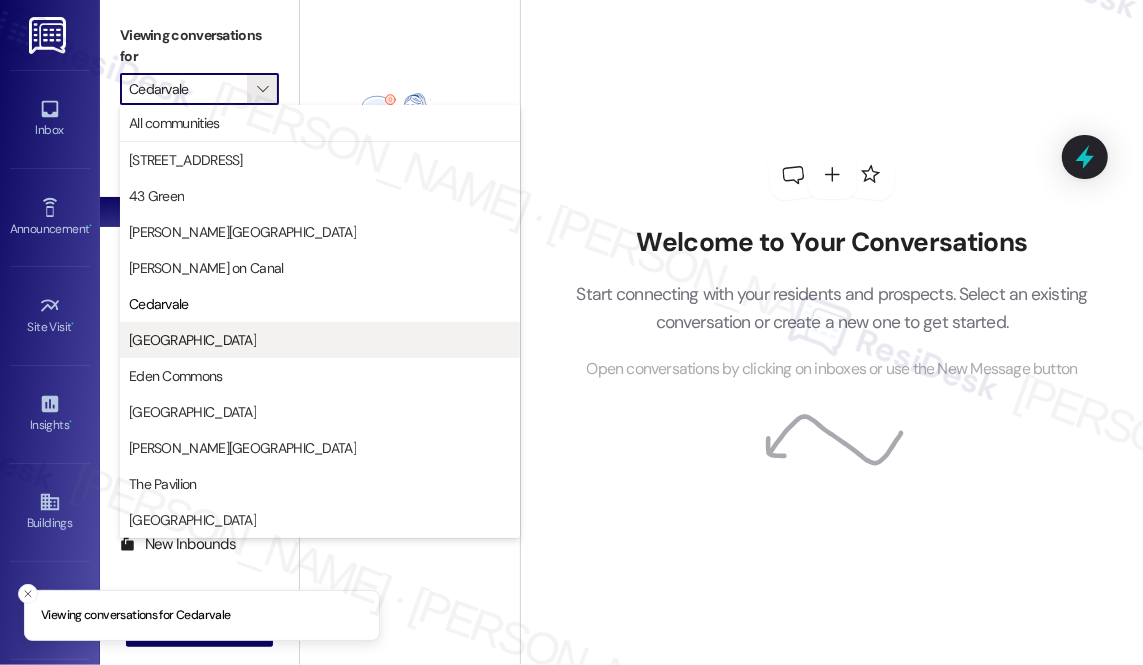 click on "[GEOGRAPHIC_DATA]" at bounding box center [320, 340] 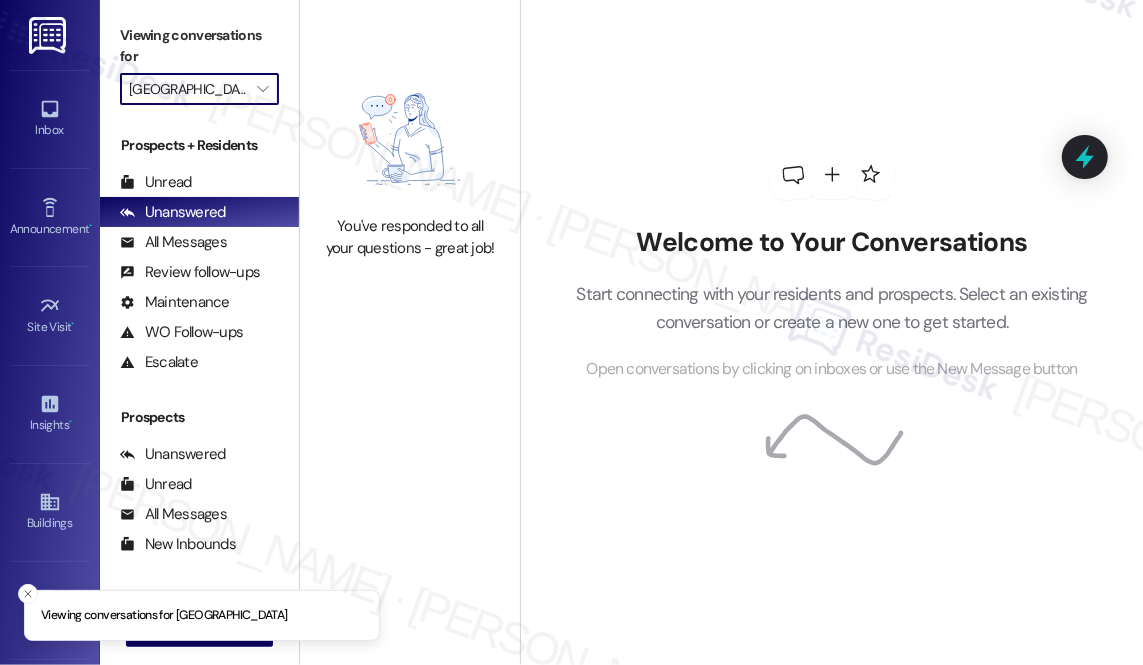 click on "[GEOGRAPHIC_DATA]" at bounding box center [188, 89] 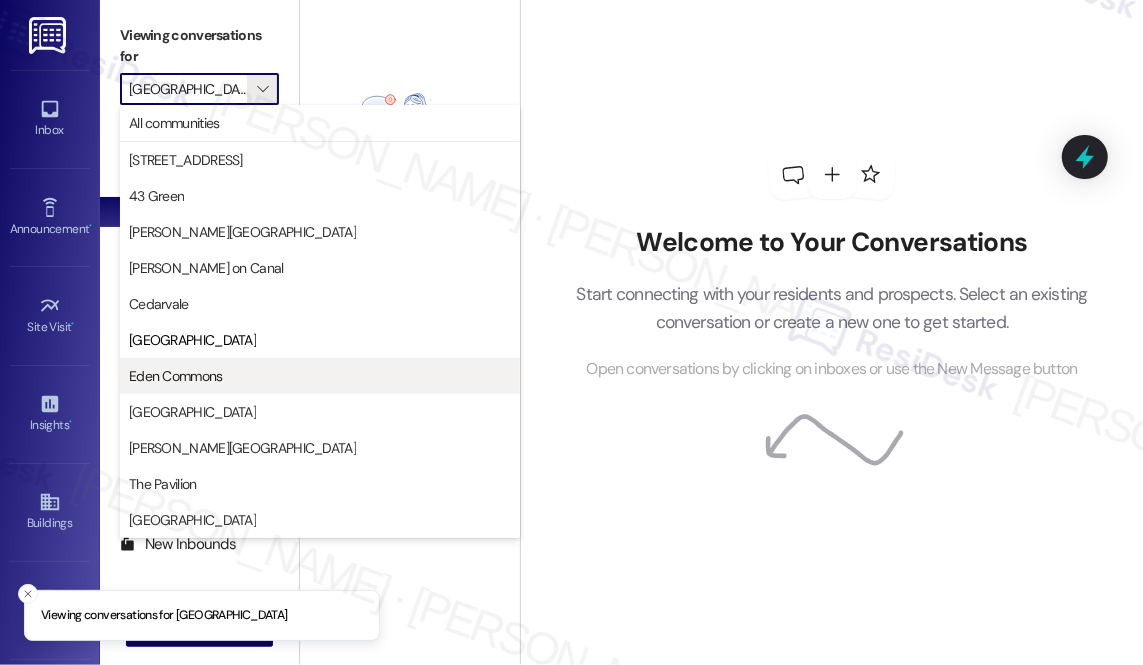 click on "Eden Commons" at bounding box center [320, 376] 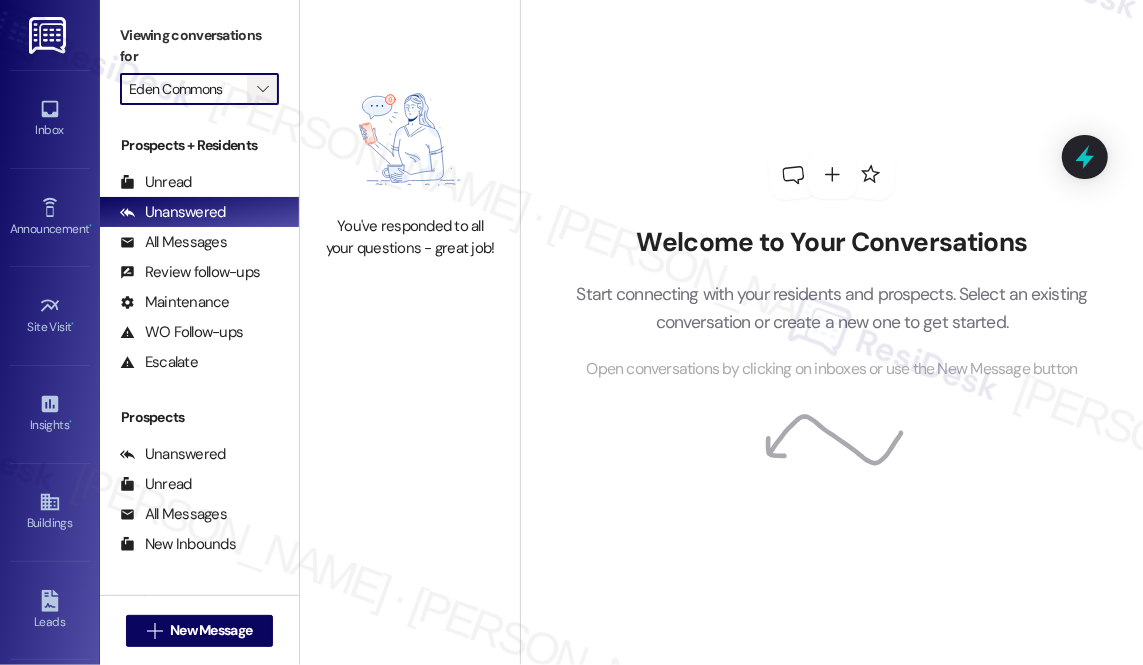 click on "" at bounding box center [262, 89] 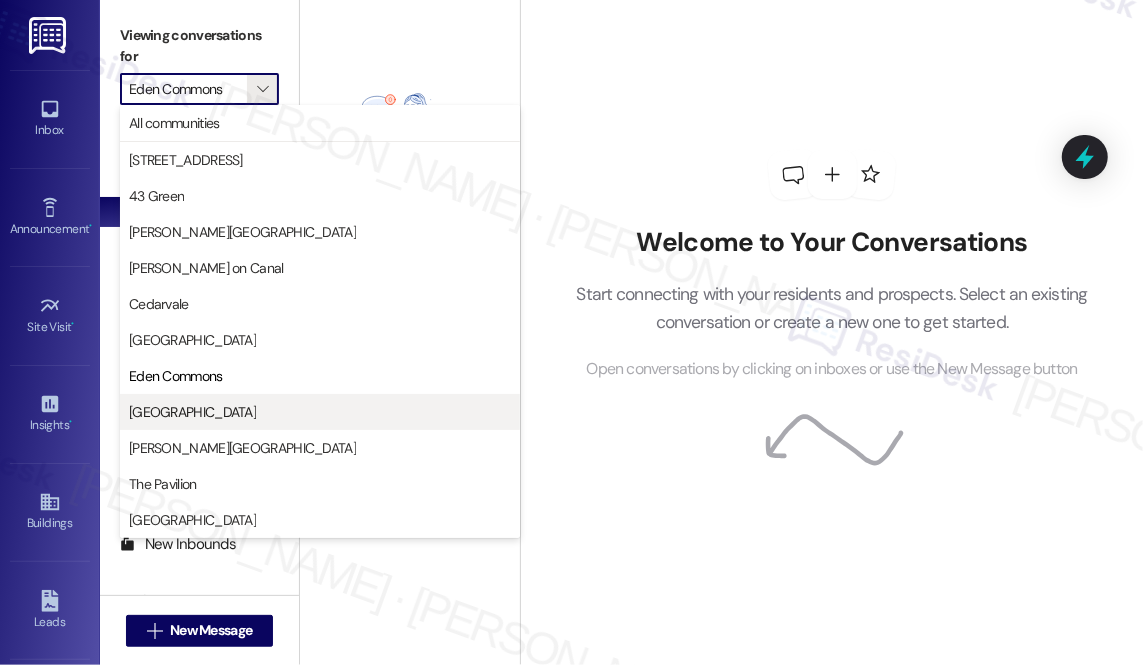 click on "[GEOGRAPHIC_DATA]" at bounding box center [320, 412] 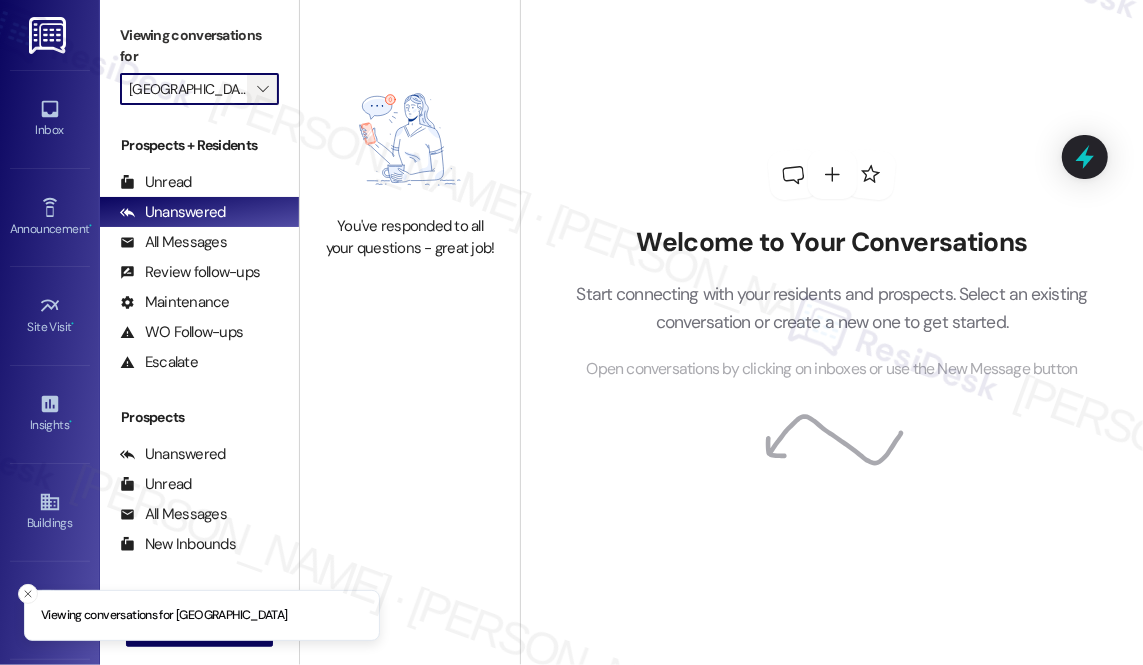 click on "" at bounding box center [262, 89] 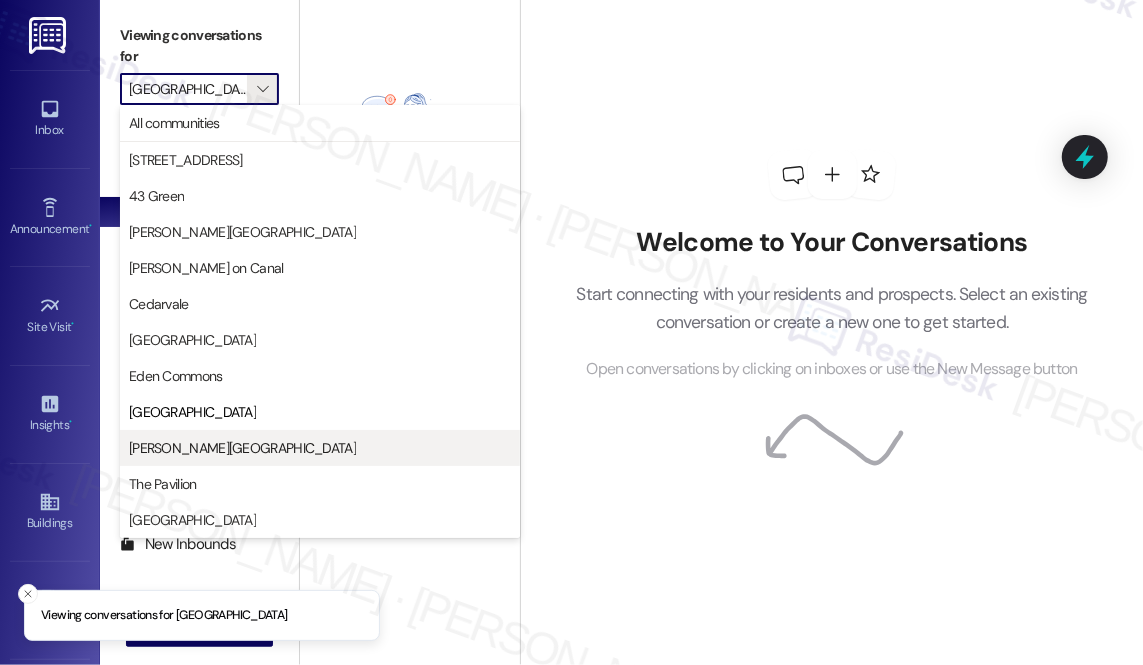 click on "[PERSON_NAME][GEOGRAPHIC_DATA]" at bounding box center [320, 448] 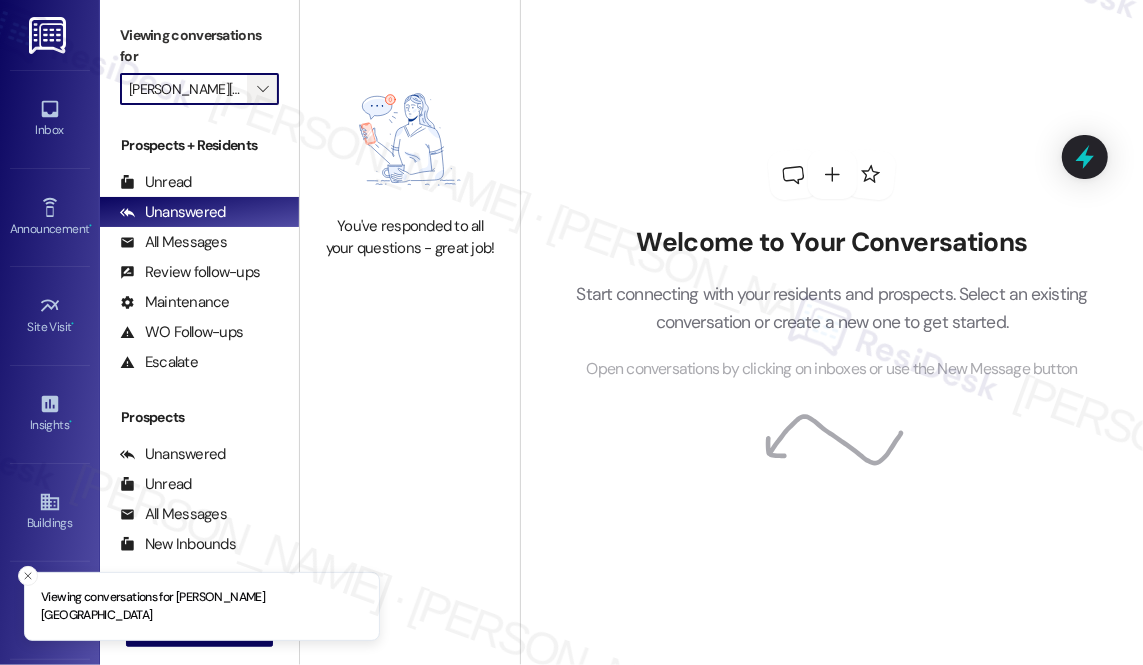 click on "" at bounding box center (262, 89) 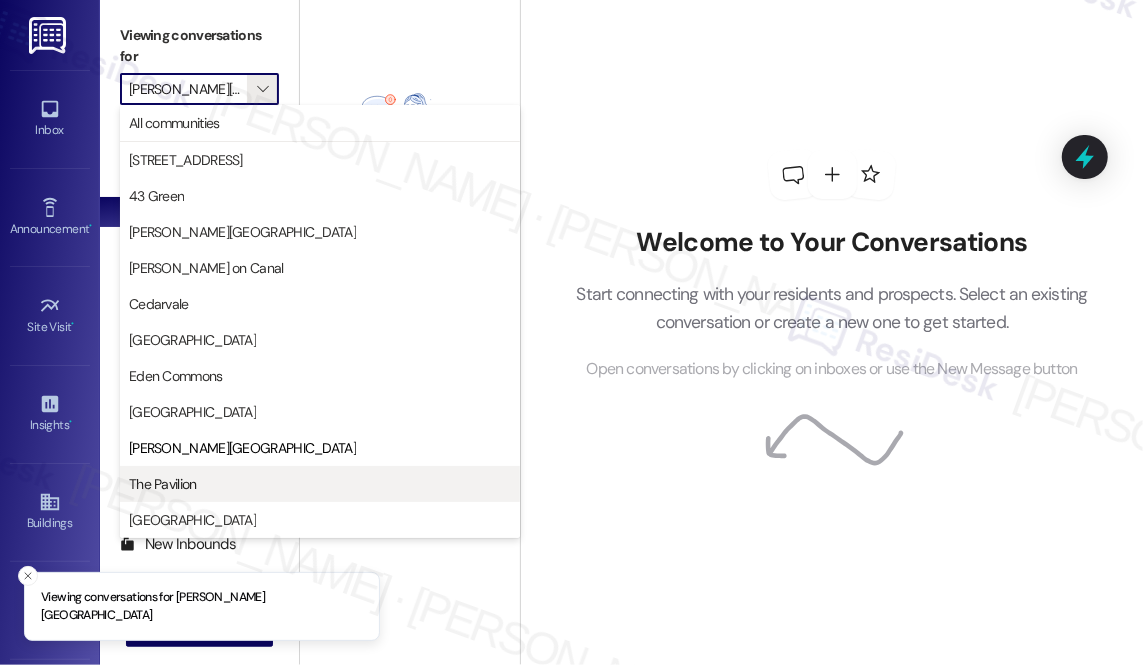 click on "The Pavilion" at bounding box center [320, 484] 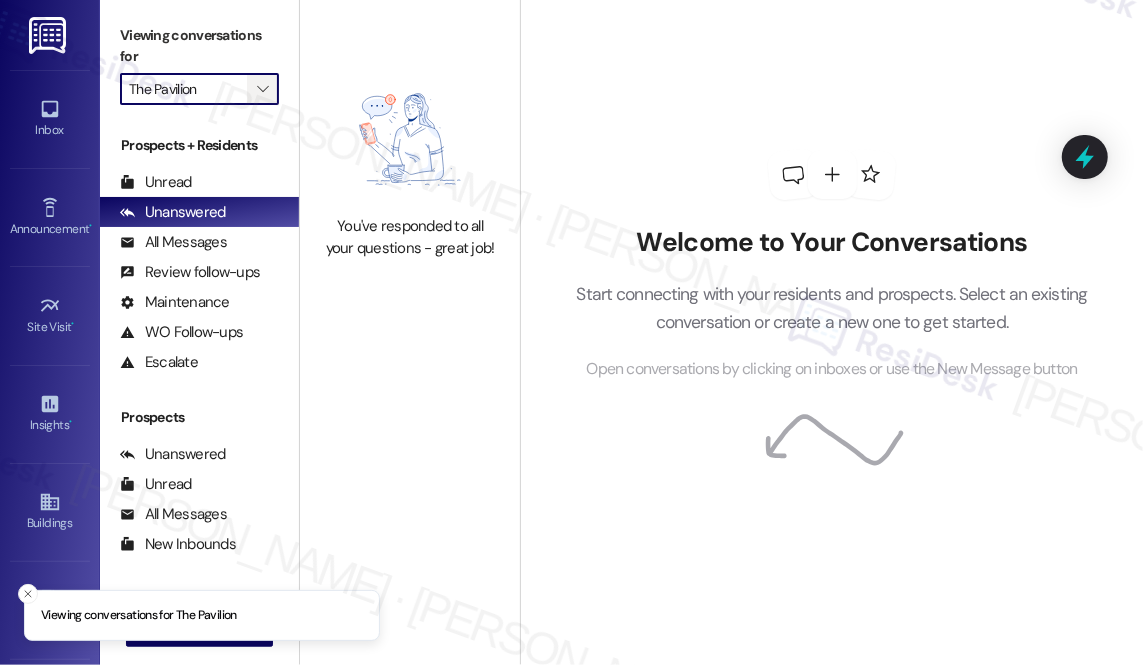 click on "" at bounding box center [263, 89] 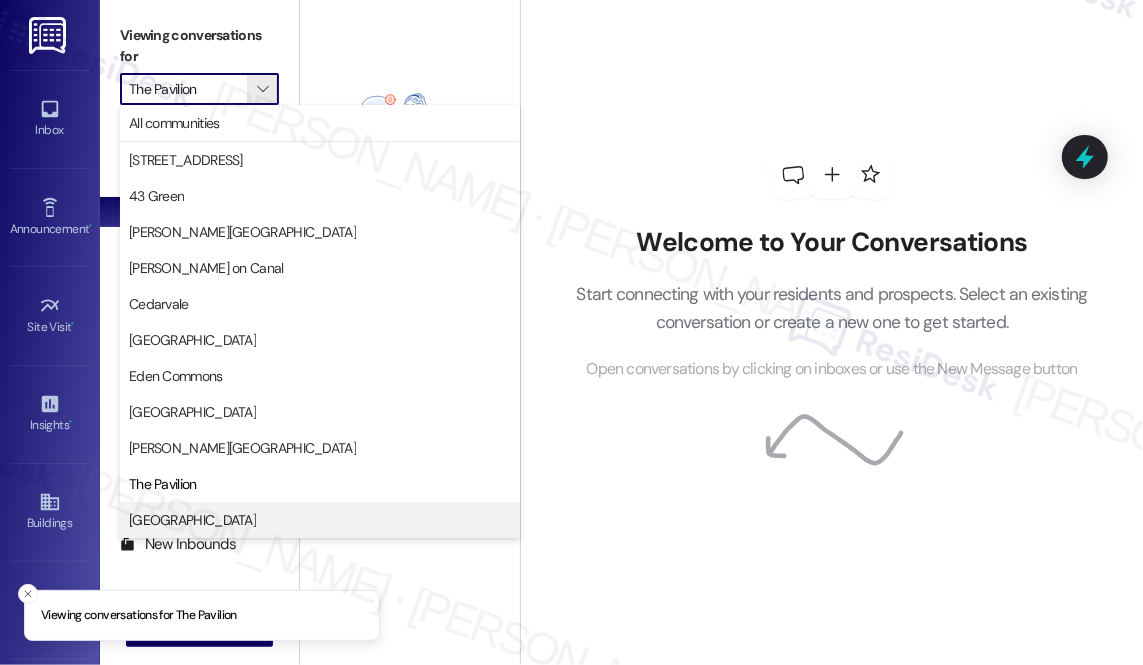 click on "[GEOGRAPHIC_DATA]" at bounding box center [320, 520] 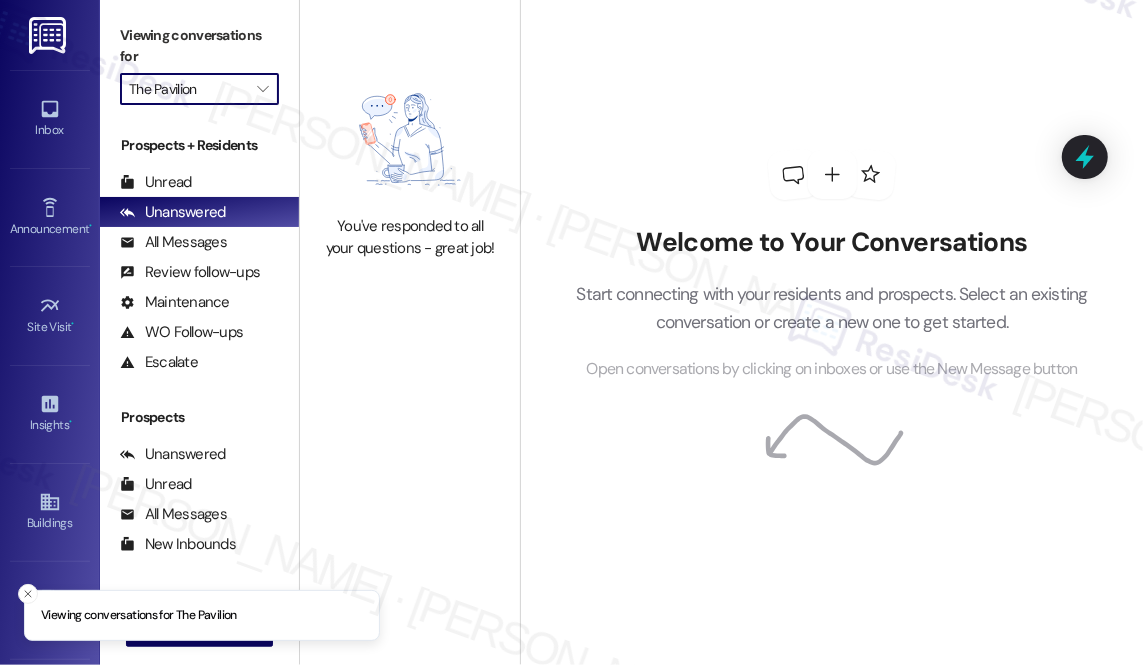 type on "[GEOGRAPHIC_DATA]" 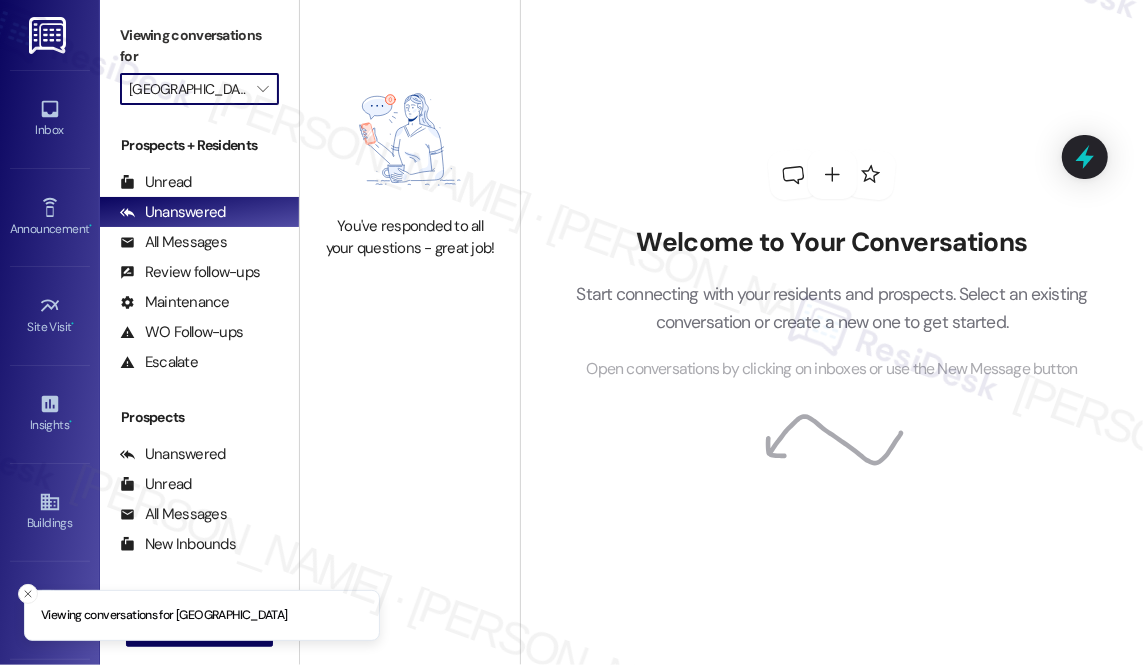 click on "Welcome to Your Conversations Start connecting with your residents and prospects. Select an existing conversation or create a new one to get started. Open conversations by clicking on inboxes or use the New Message button" at bounding box center [832, 266] 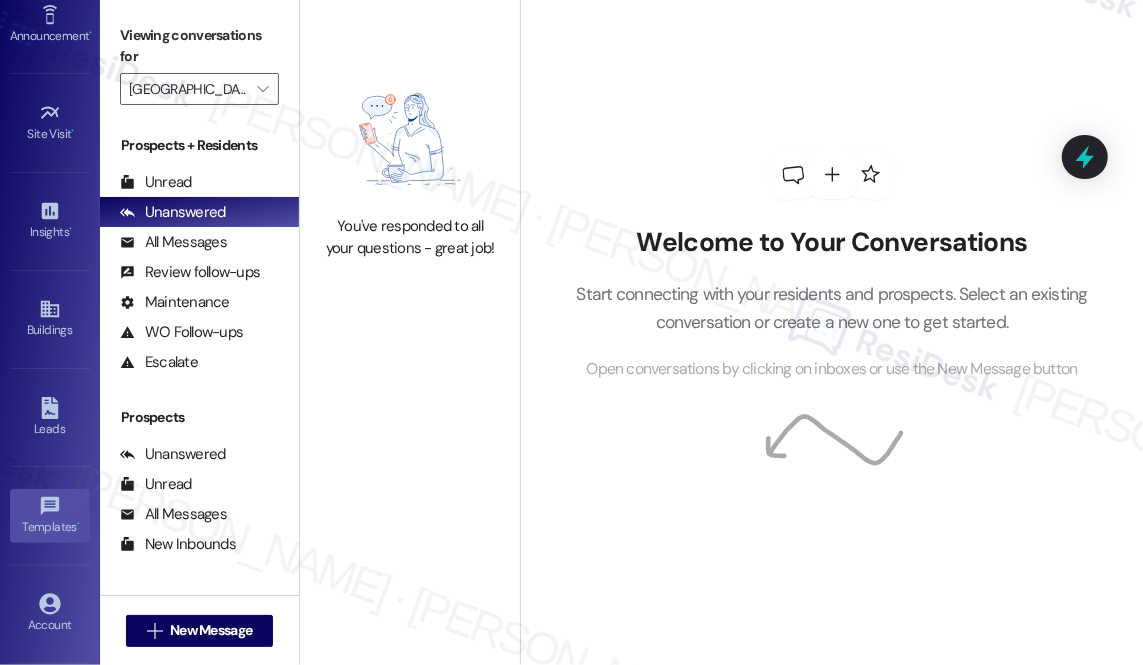 scroll, scrollTop: 282, scrollLeft: 0, axis: vertical 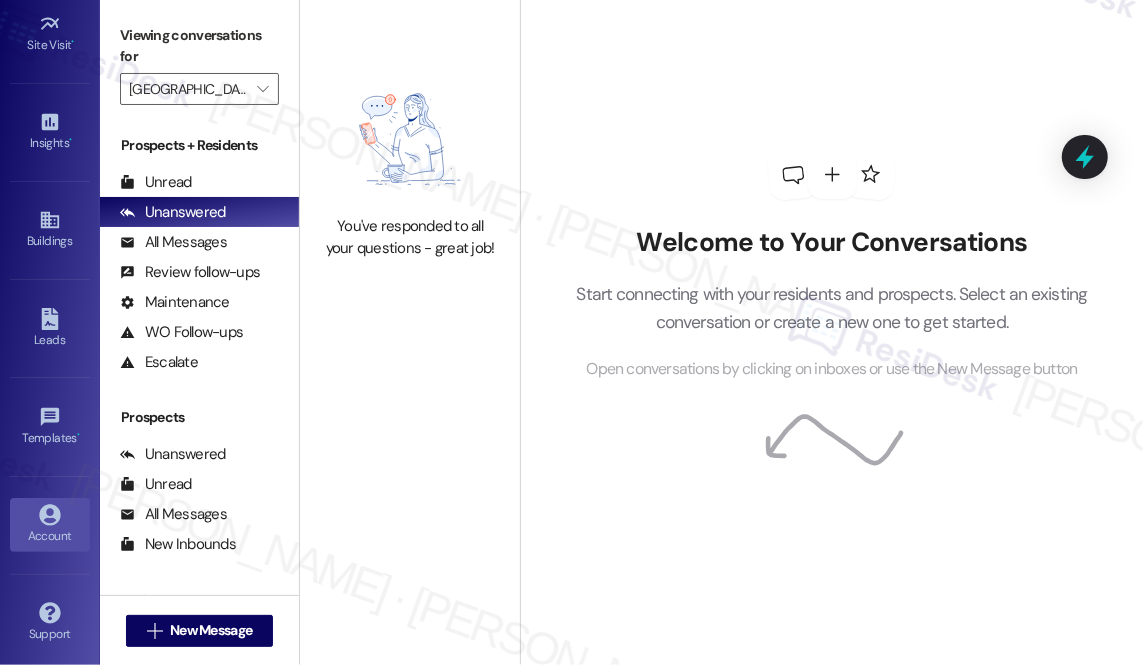 click 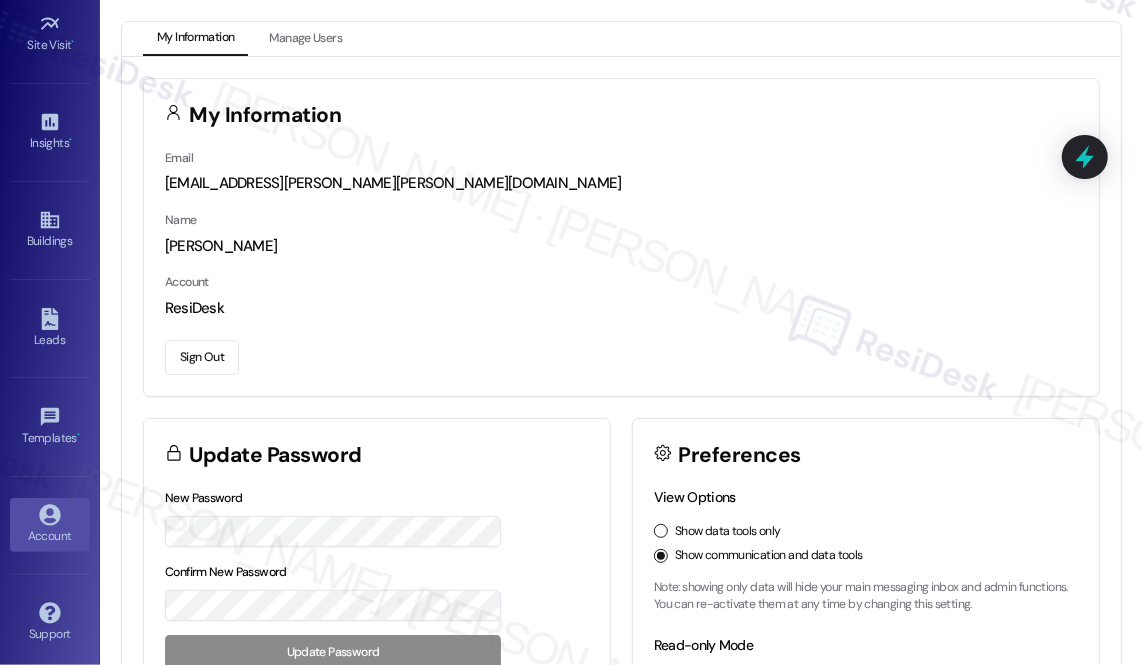 click on "Sign Out" at bounding box center [202, 357] 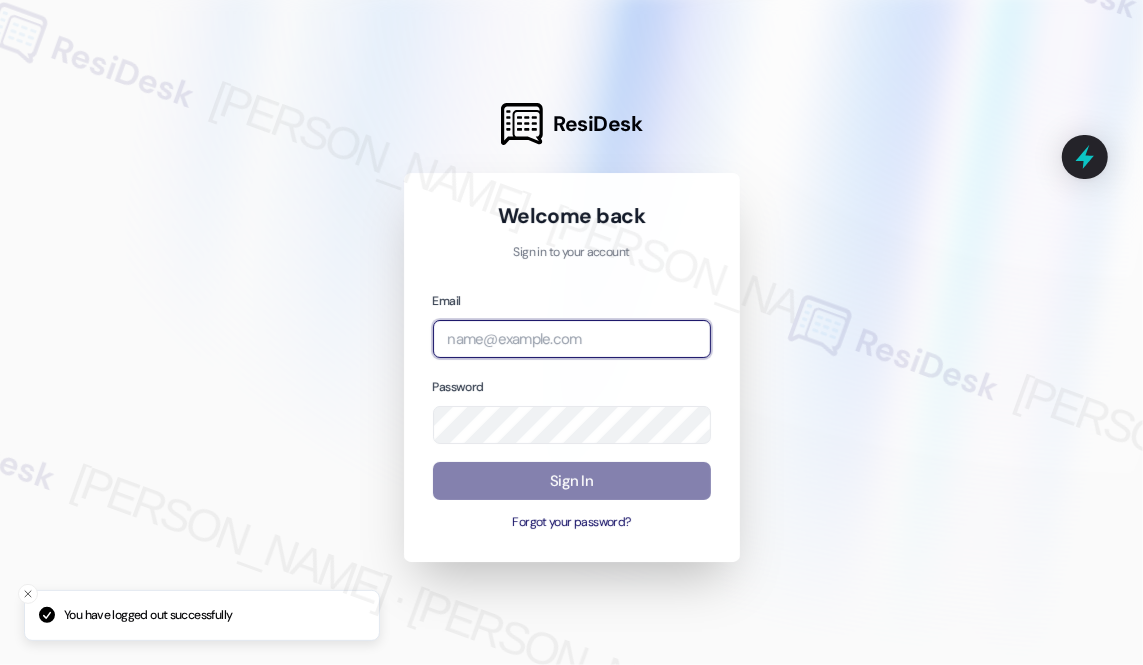 click at bounding box center [572, 339] 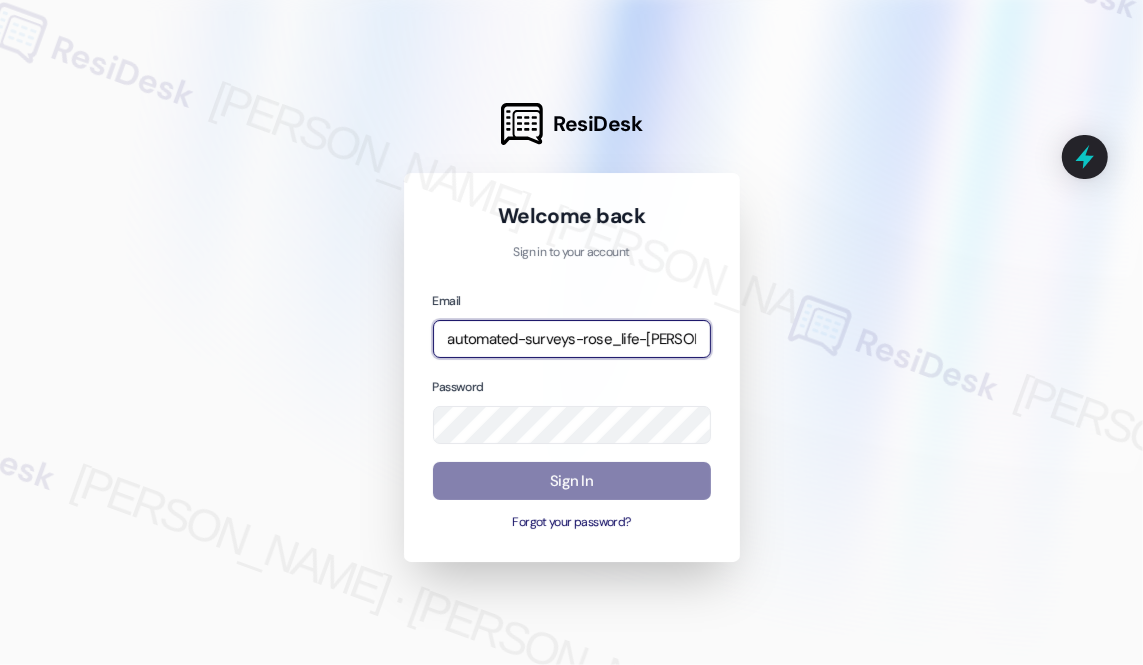type on "automated-surveys-rose_life-[PERSON_NAME].[PERSON_NAME]@rose_[DOMAIN_NAME]" 